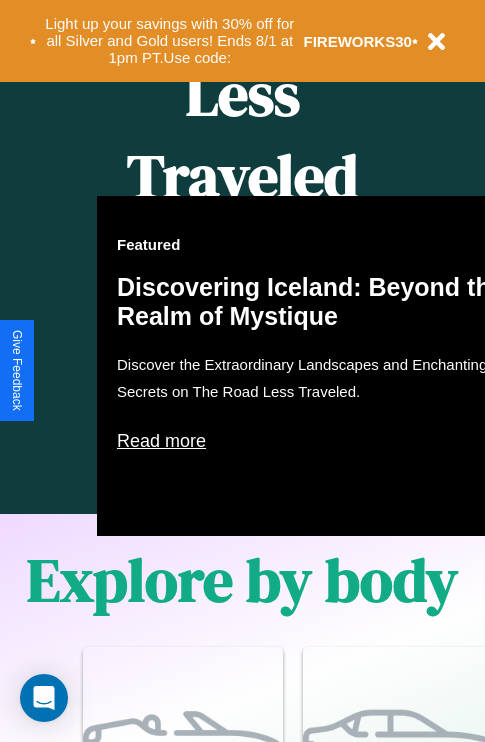 scroll, scrollTop: 2423, scrollLeft: 0, axis: vertical 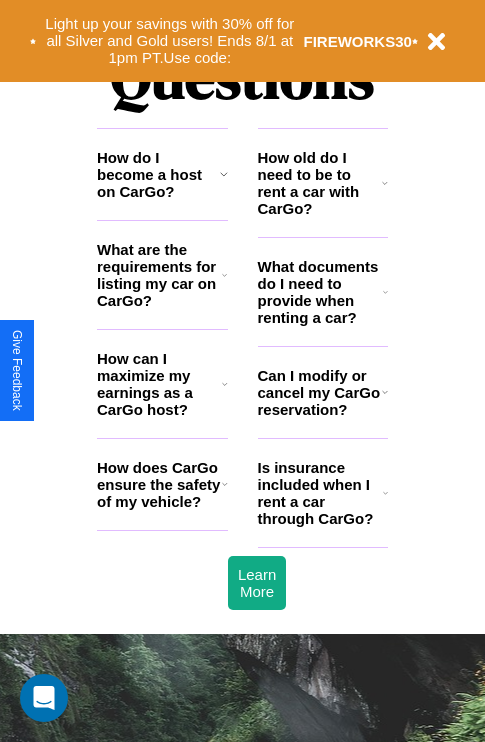 click 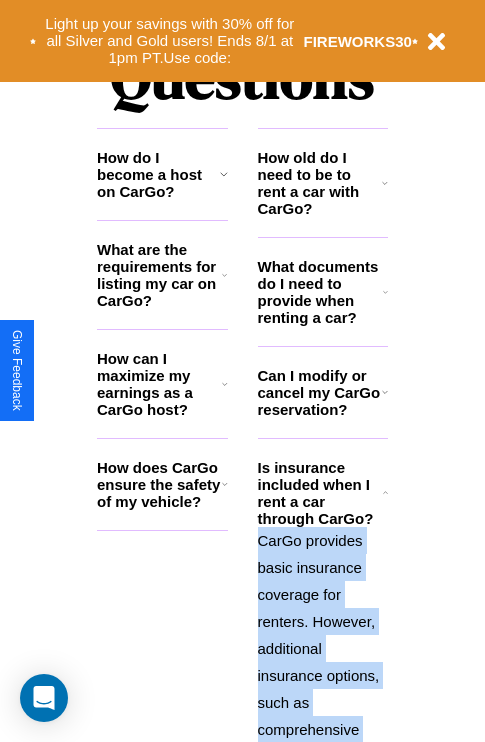 click on "CarGo provides basic insurance coverage for renters. However, additional insurance options, such as comprehensive coverage or supplemental liability, may be available during the booking process for an extra fee. Review the insurance details for each car listing and consider your coverage needs." at bounding box center (323, 783) 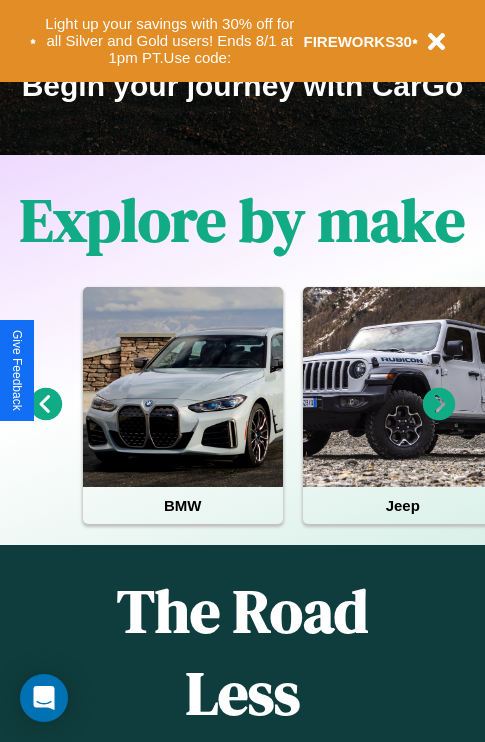 scroll, scrollTop: 308, scrollLeft: 0, axis: vertical 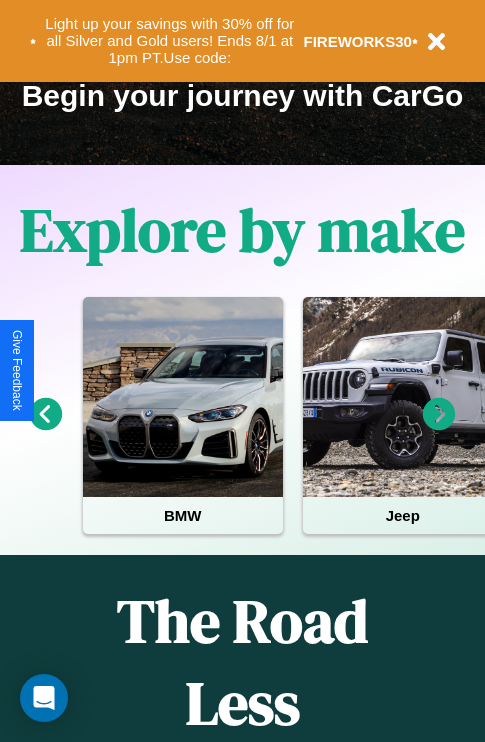 click 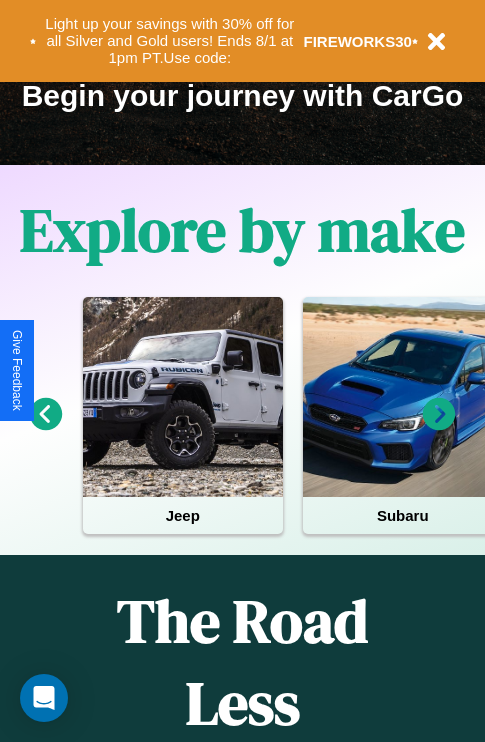 click 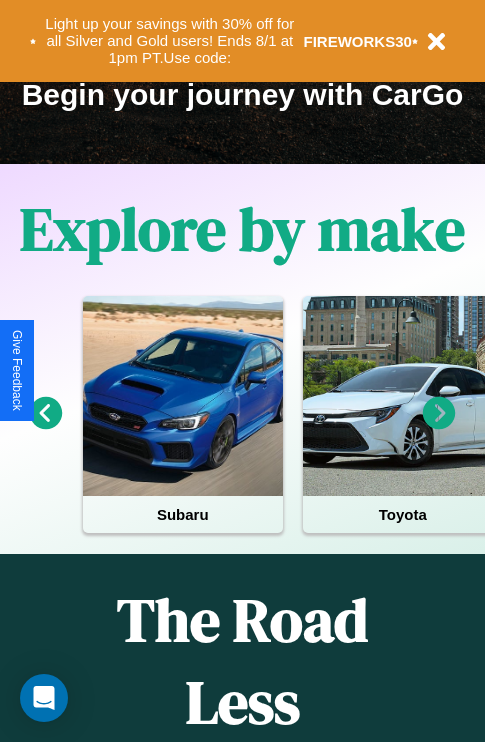 scroll, scrollTop: 308, scrollLeft: 0, axis: vertical 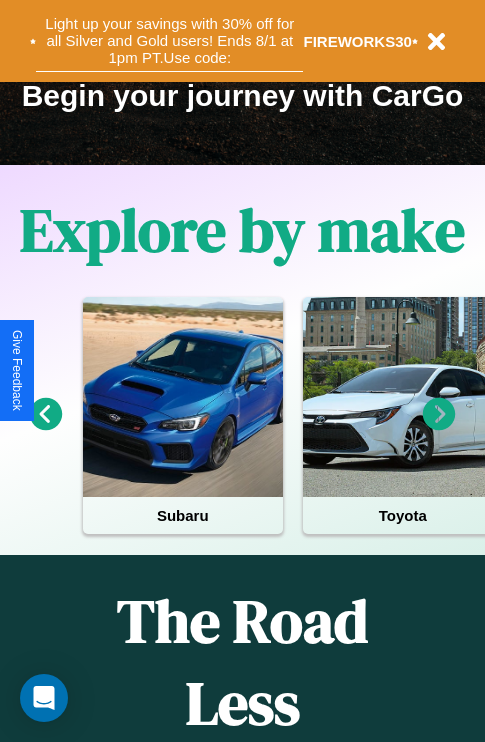 click on "Light up your savings with 30% off for all Silver and Gold users! Ends 8/1 at 1pm PT.  Use code:" at bounding box center (169, 41) 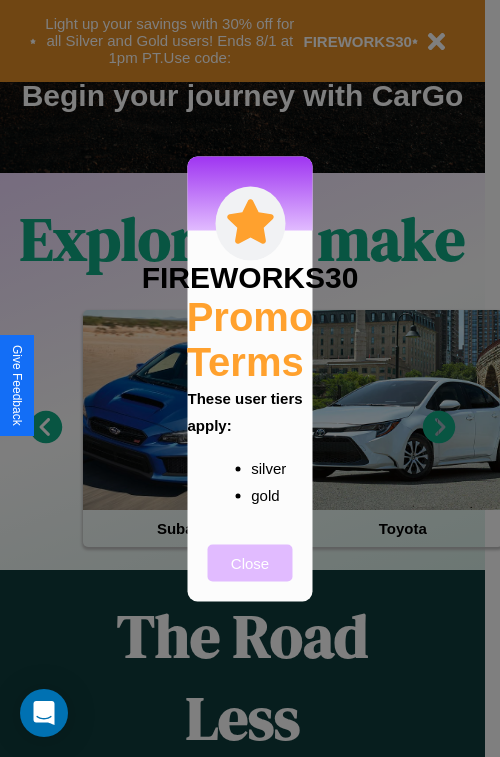 click on "Close" at bounding box center [250, 562] 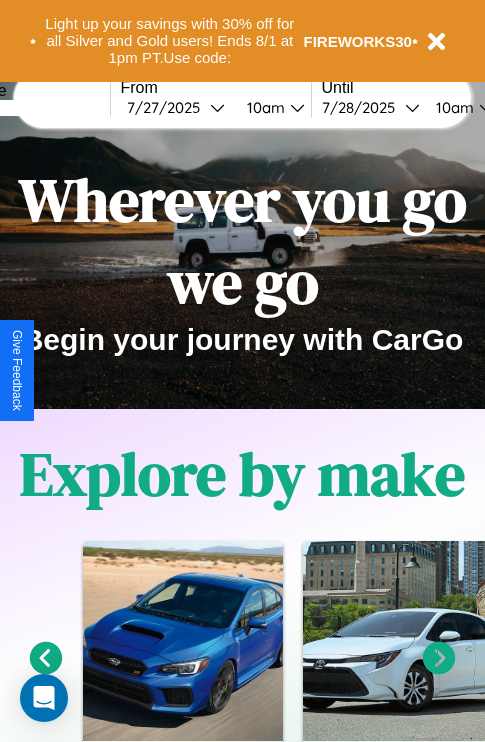 scroll, scrollTop: 0, scrollLeft: 0, axis: both 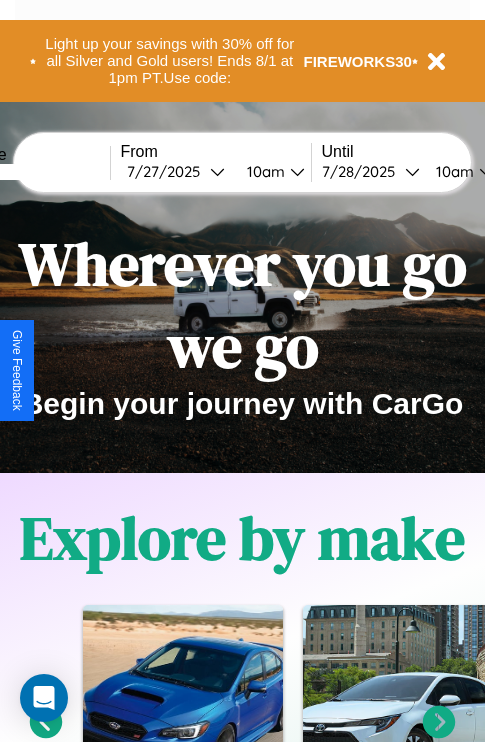 click at bounding box center [35, 172] 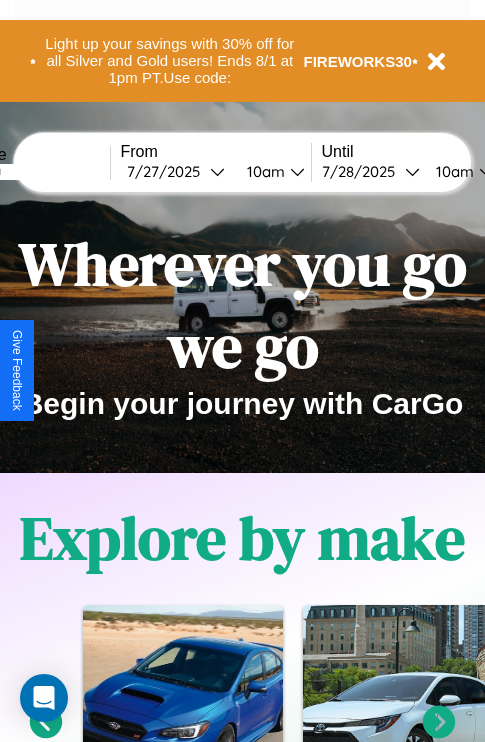 type on "*******" 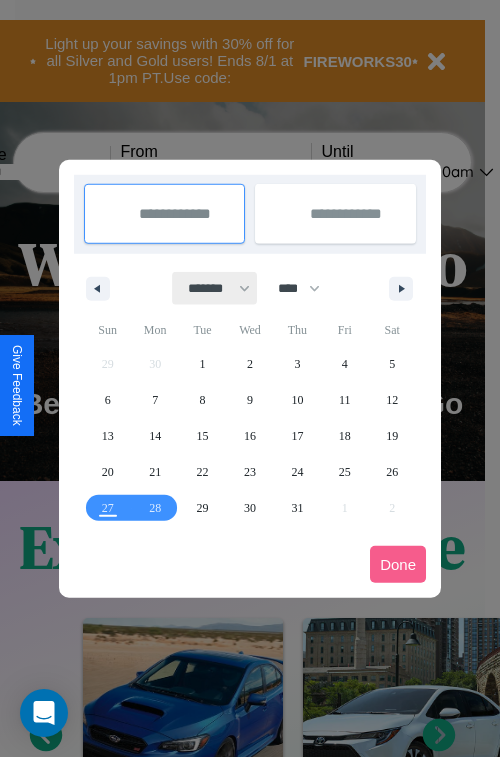 click on "******* ******** ***** ***** *** **** **** ****** ********* ******* ******** ********" at bounding box center [215, 288] 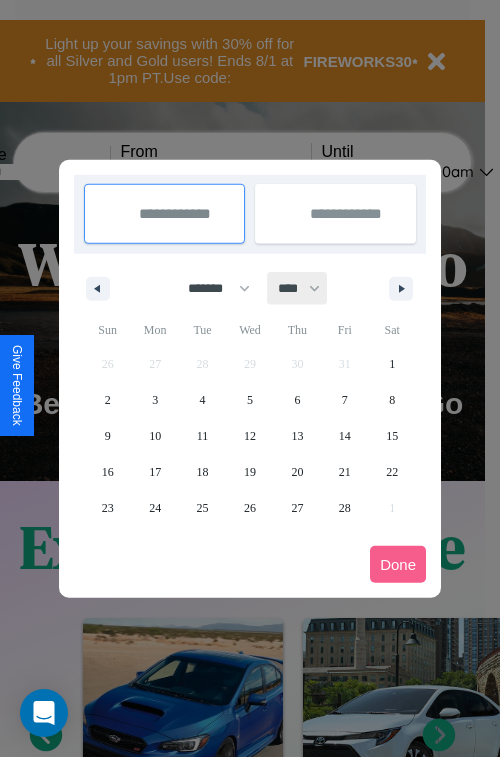 click on "**** **** **** **** **** **** **** **** **** **** **** **** **** **** **** **** **** **** **** **** **** **** **** **** **** **** **** **** **** **** **** **** **** **** **** **** **** **** **** **** **** **** **** **** **** **** **** **** **** **** **** **** **** **** **** **** **** **** **** **** **** **** **** **** **** **** **** **** **** **** **** **** **** **** **** **** **** **** **** **** **** **** **** **** **** **** **** **** **** **** **** **** **** **** **** **** **** **** **** **** **** **** **** **** **** **** **** **** **** **** **** **** **** **** **** **** **** **** **** **** ****" at bounding box center (298, 288) 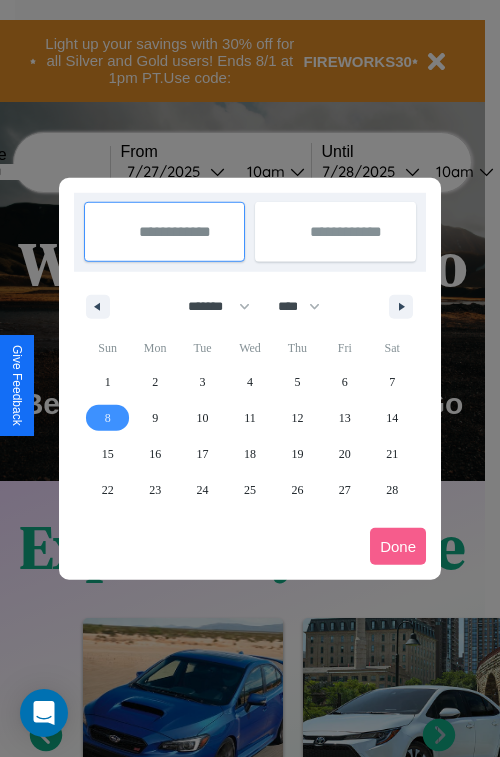 click on "8" at bounding box center [108, 418] 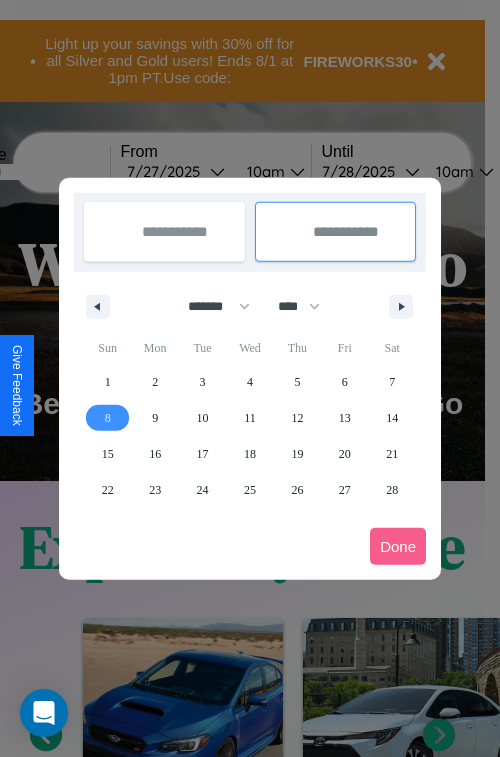 type on "**********" 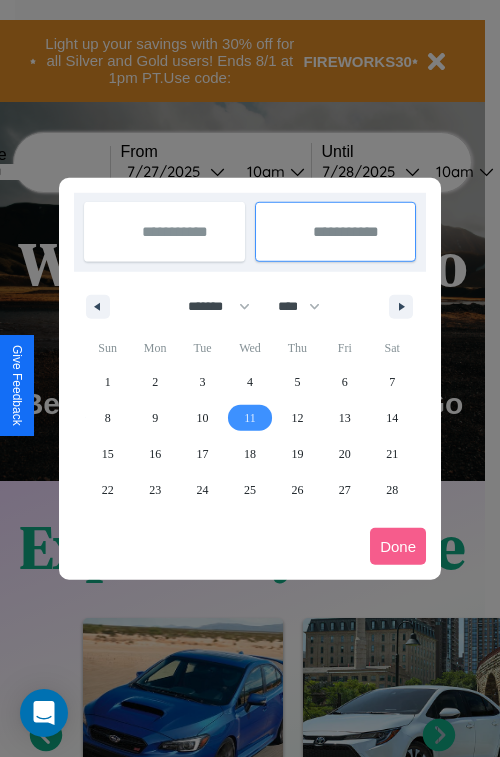 click on "11" at bounding box center (250, 418) 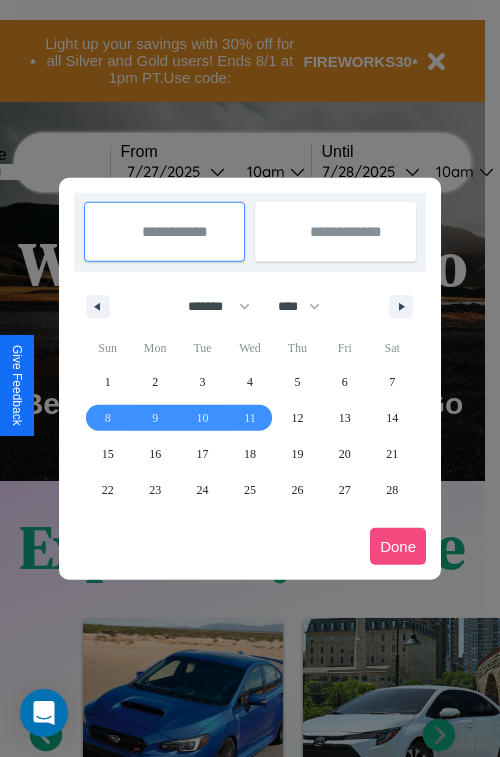 click on "Done" at bounding box center (398, 546) 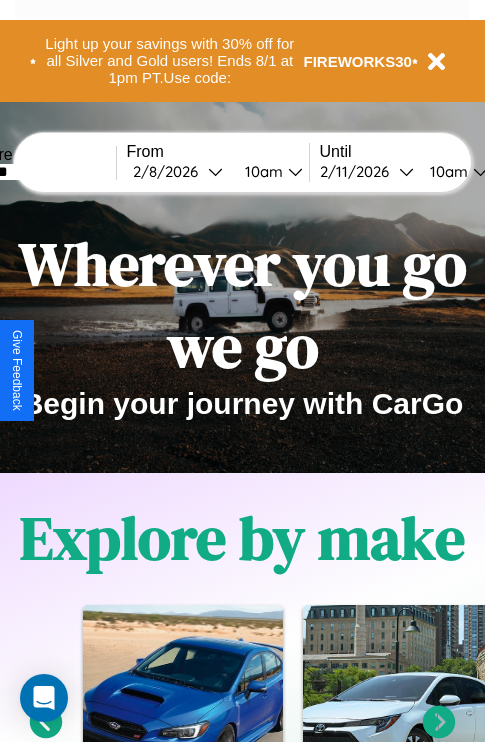 click on "10am" at bounding box center [261, 171] 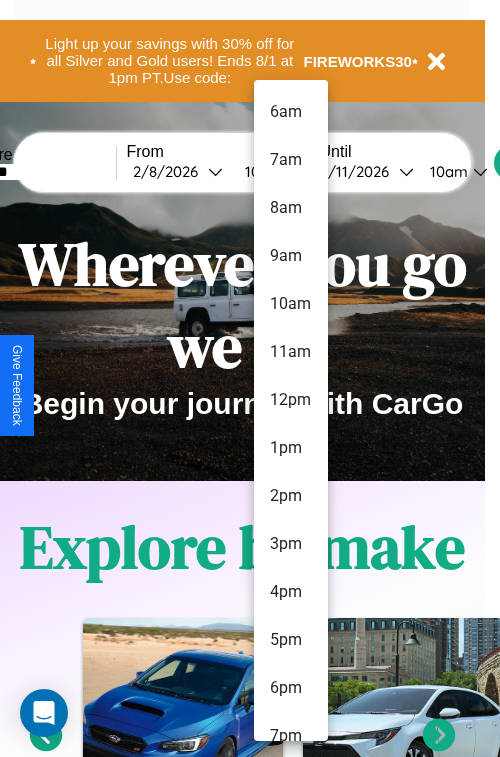 click on "6pm" at bounding box center [291, 688] 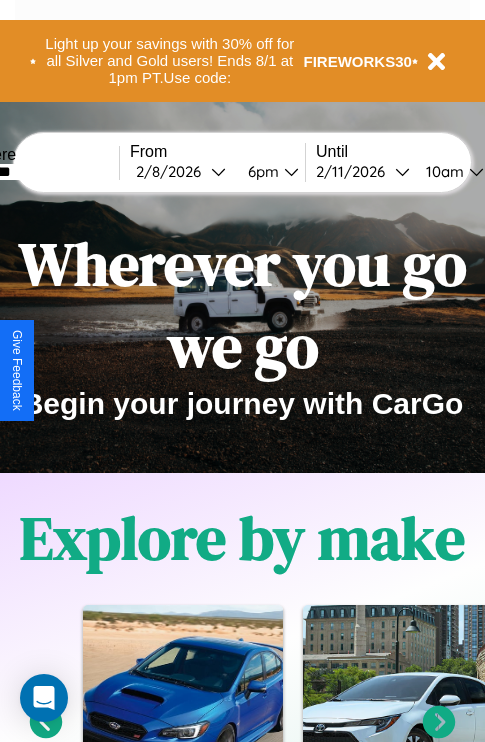 scroll, scrollTop: 0, scrollLeft: 67, axis: horizontal 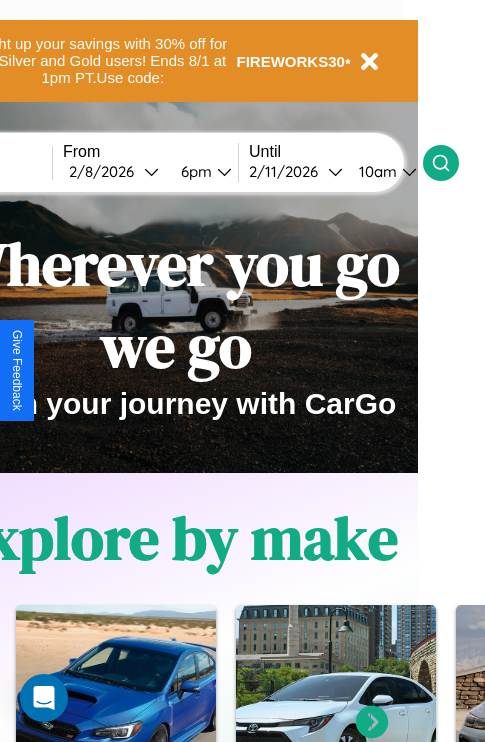 click 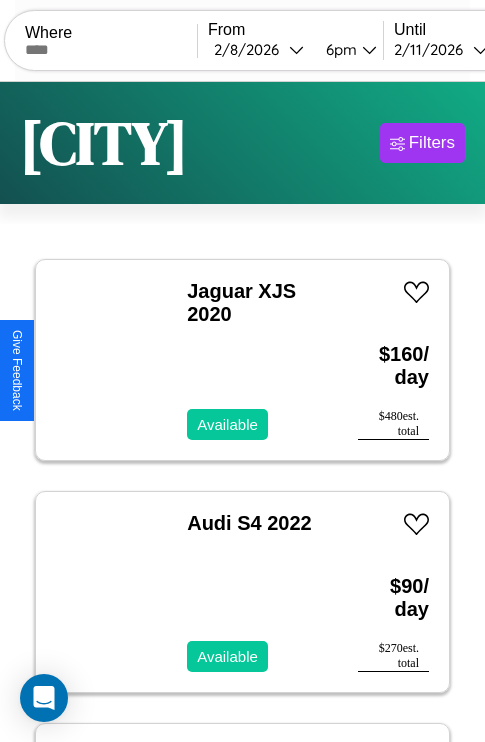 scroll, scrollTop: 95, scrollLeft: 0, axis: vertical 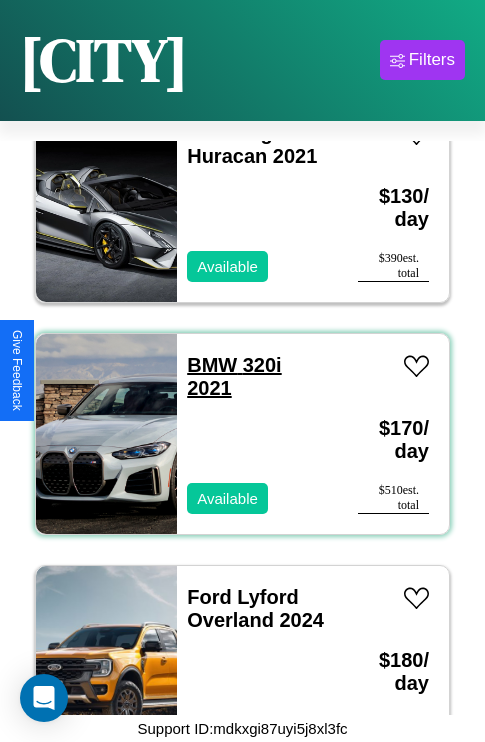 click on "BMW   320i   2021" at bounding box center [234, 376] 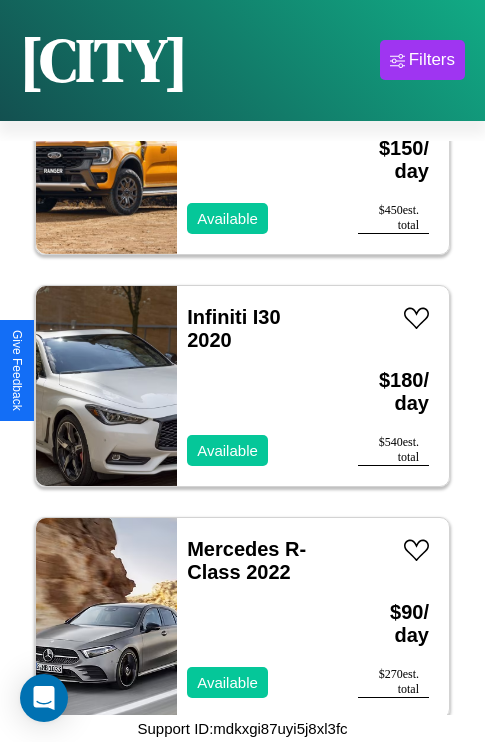 scroll, scrollTop: 2238, scrollLeft: 0, axis: vertical 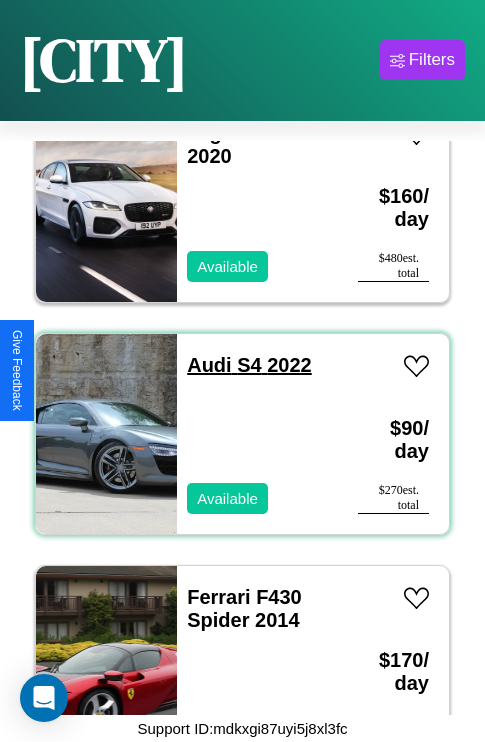 click on "Audi   S4   2022" at bounding box center [249, 365] 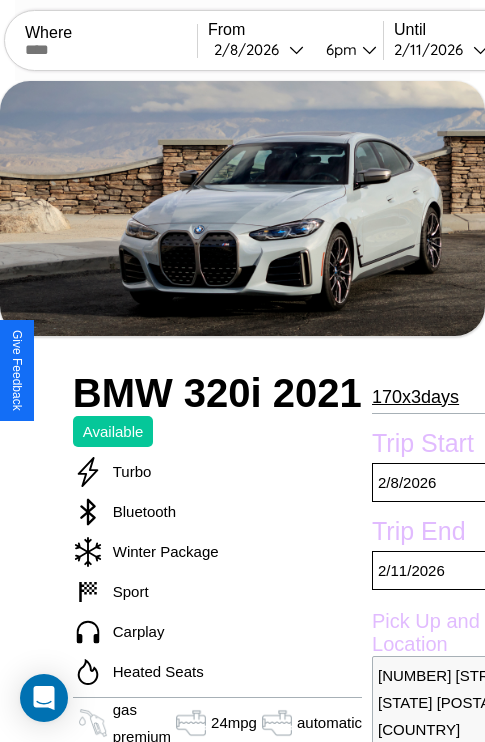 scroll, scrollTop: 45, scrollLeft: 0, axis: vertical 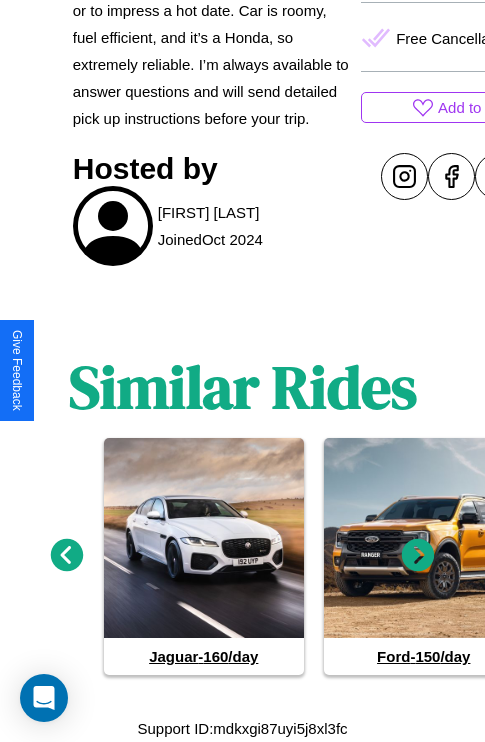 click 